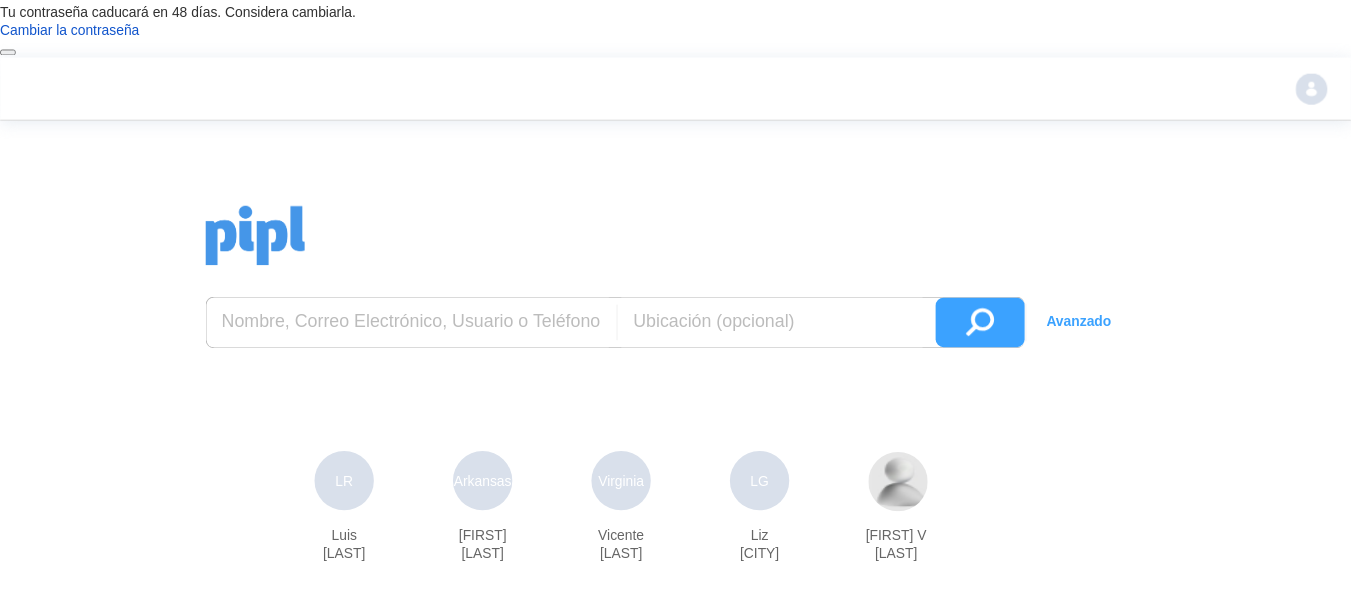 scroll, scrollTop: 0, scrollLeft: 0, axis: both 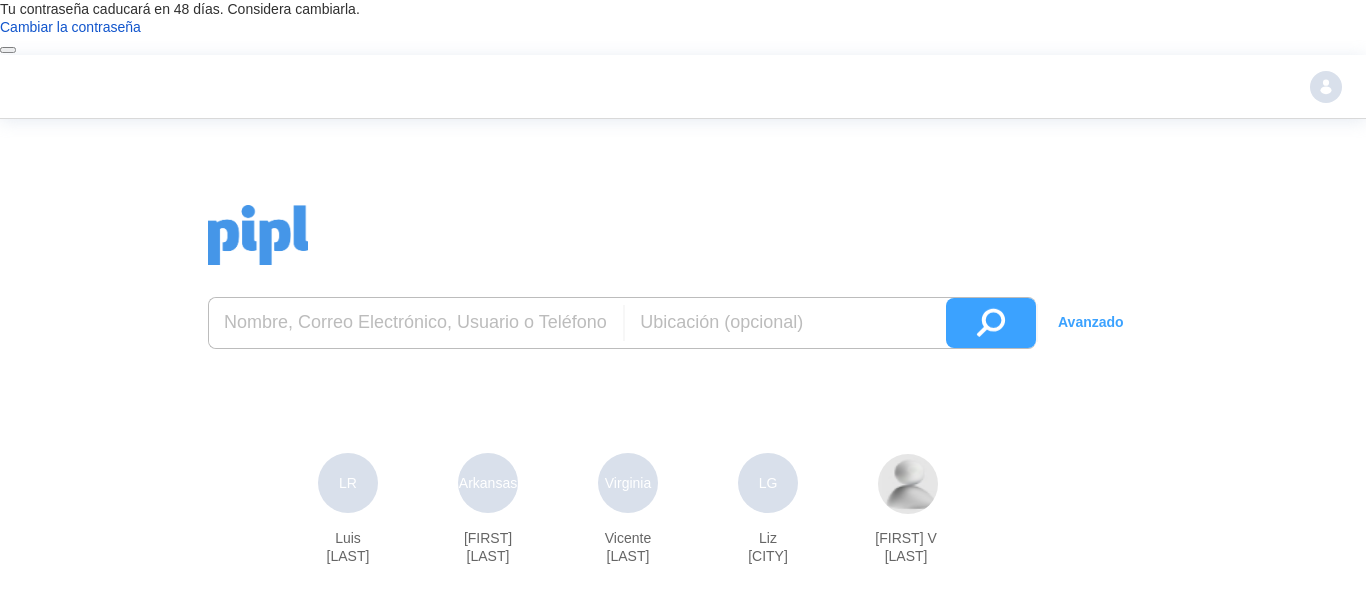 drag, startPoint x: 0, startPoint y: 0, endPoint x: 382, endPoint y: 276, distance: 471.27487 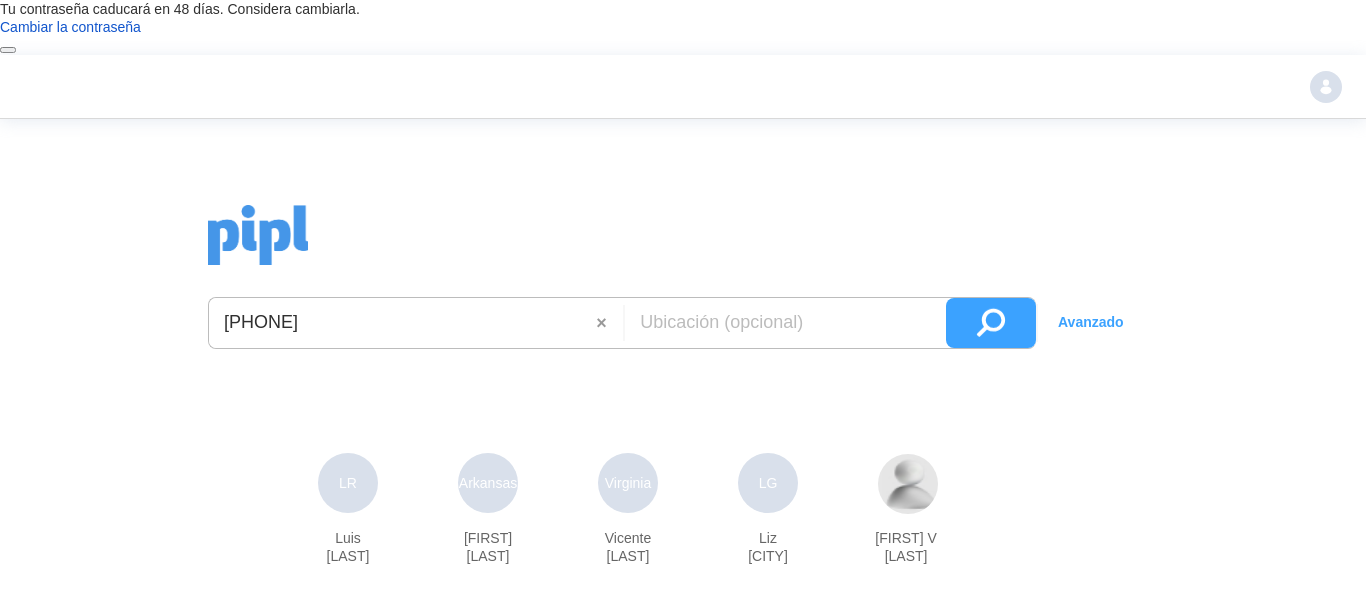 click at bounding box center [991, 323] 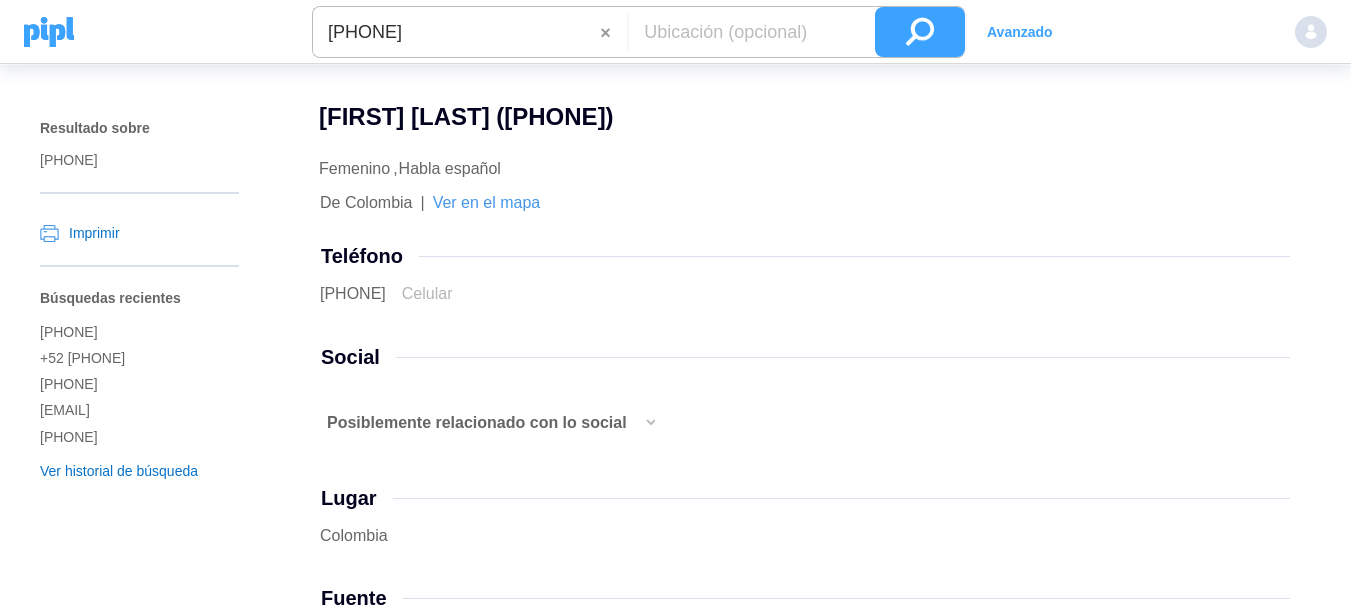 click on "[PHONE]" at bounding box center (456, 32) 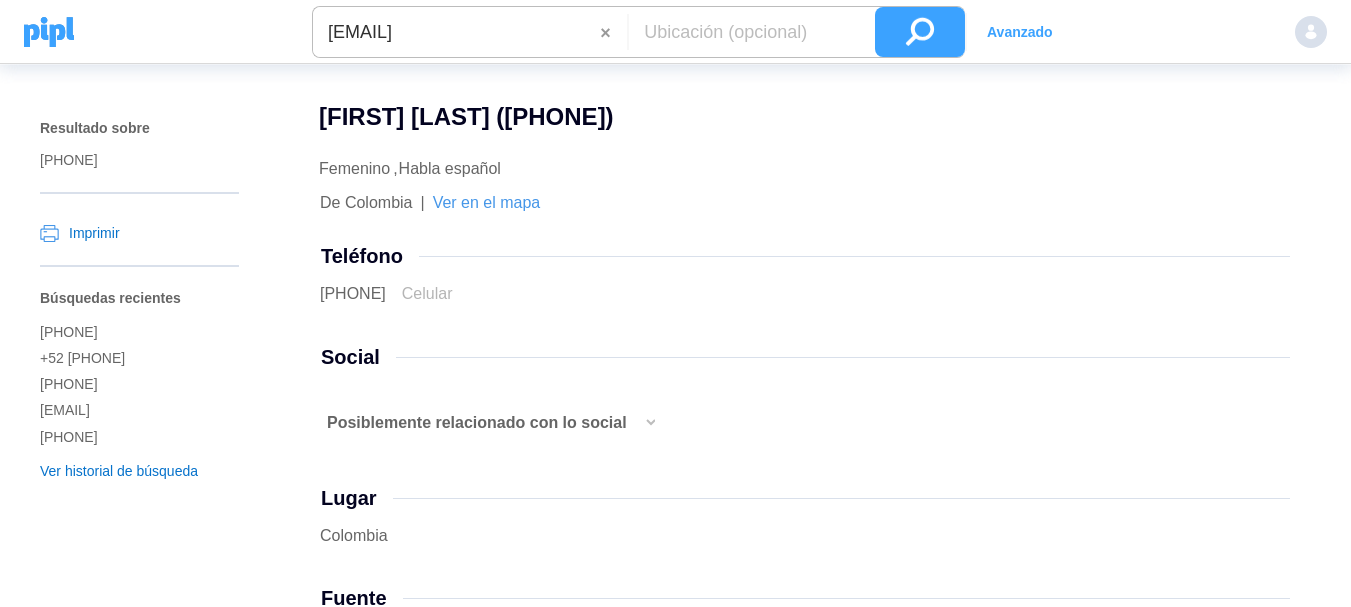 click at bounding box center (920, 32) 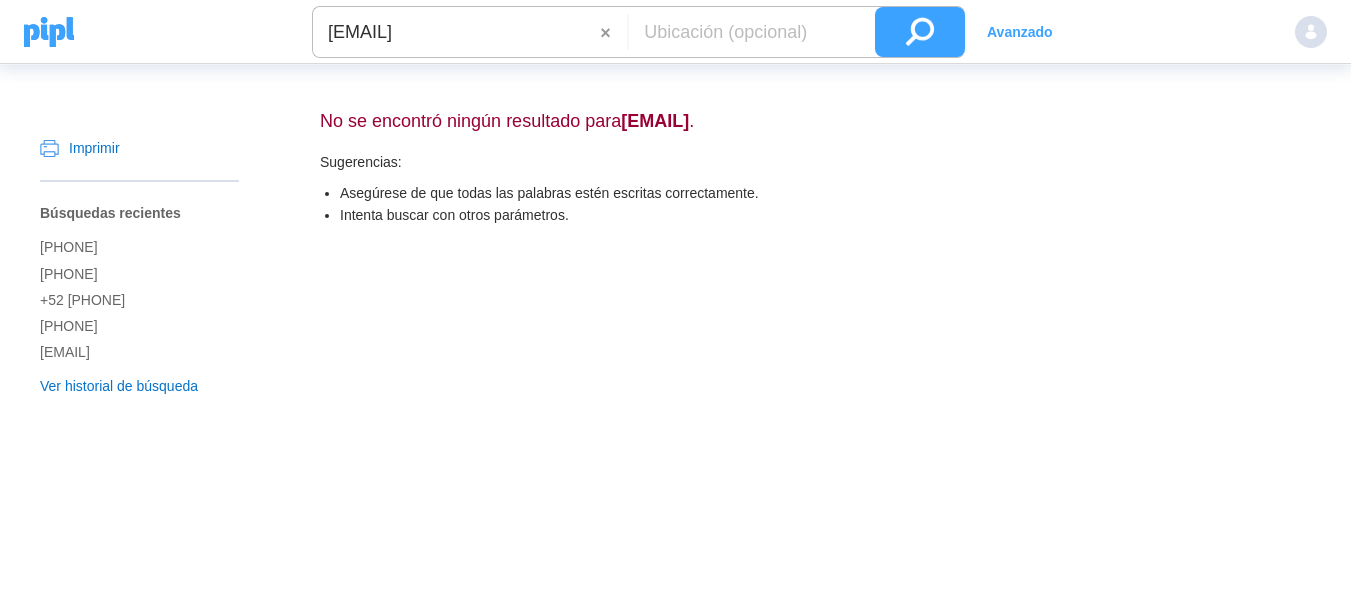 click on "[EMAIL]" at bounding box center [456, 32] 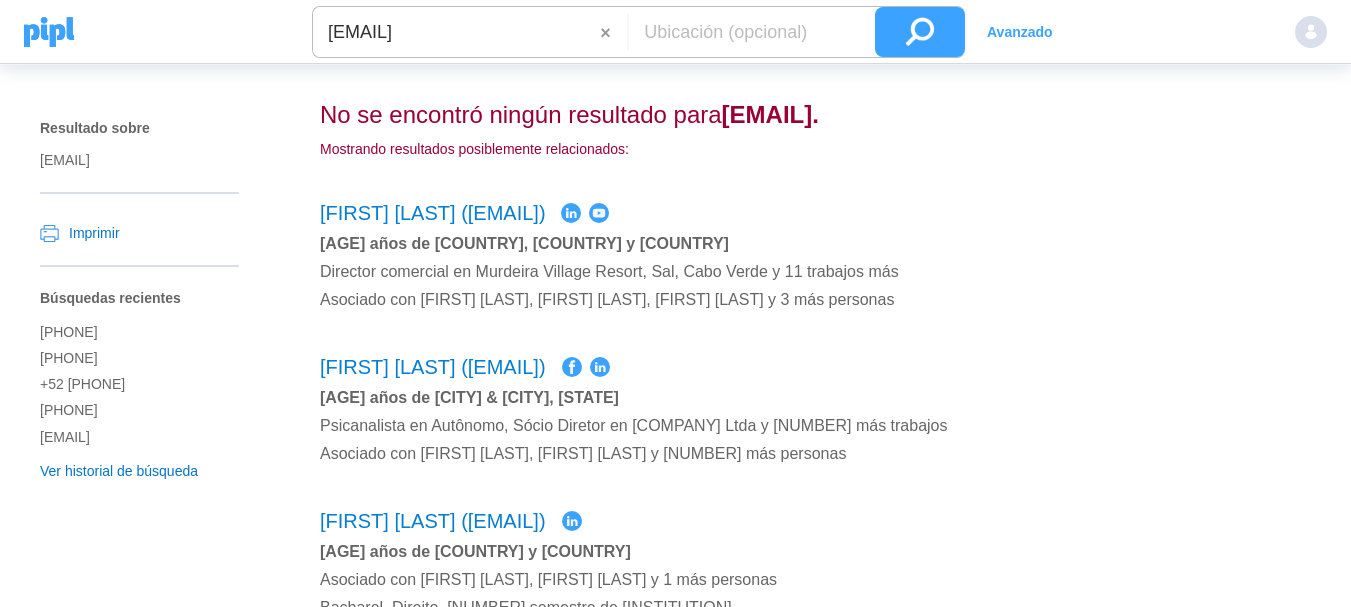 scroll, scrollTop: 0, scrollLeft: 0, axis: both 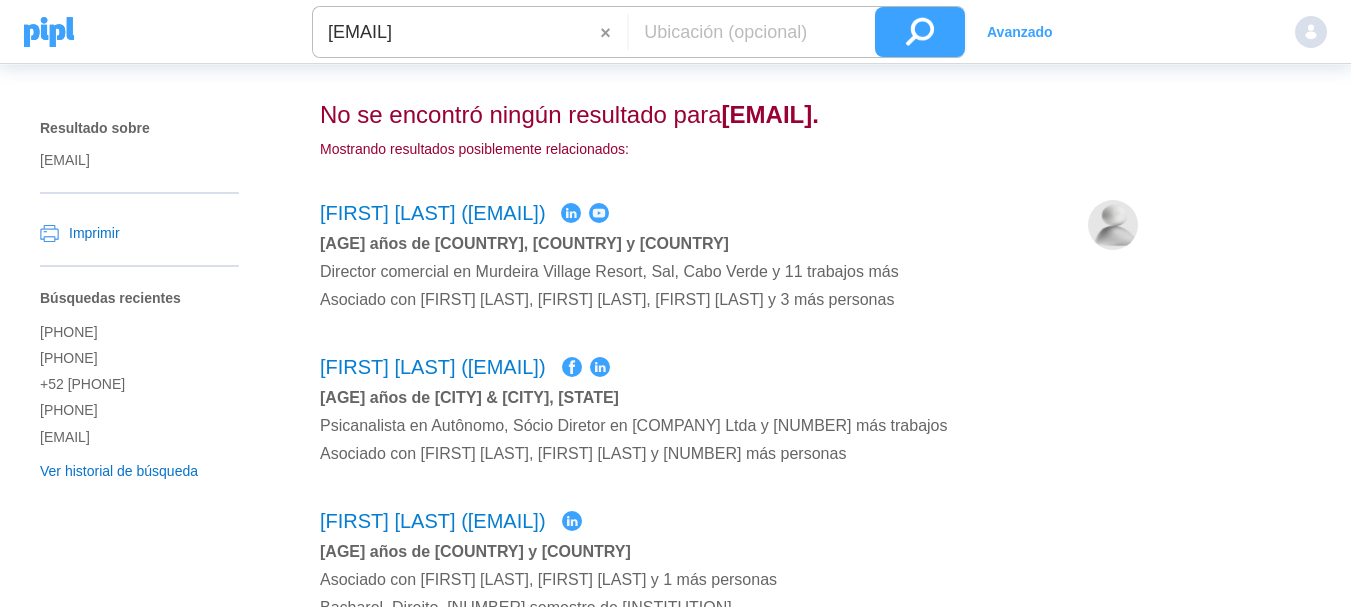 click on "[EMAIL]" at bounding box center [456, 32] 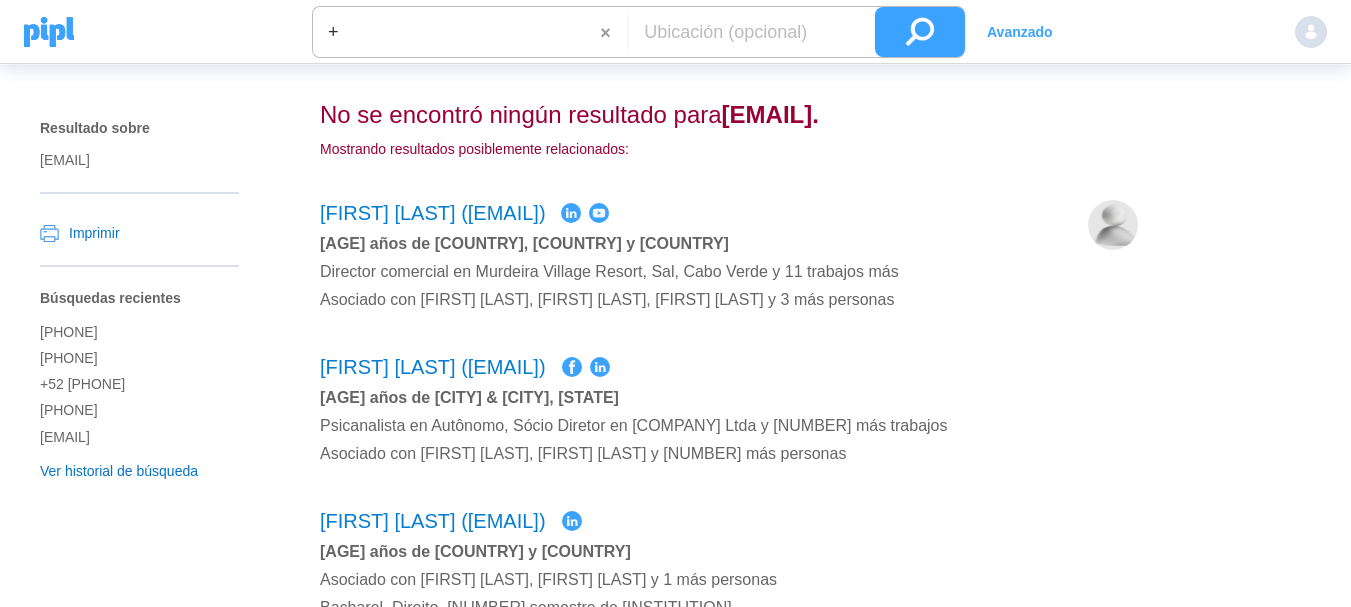 paste on "[PHONE]" 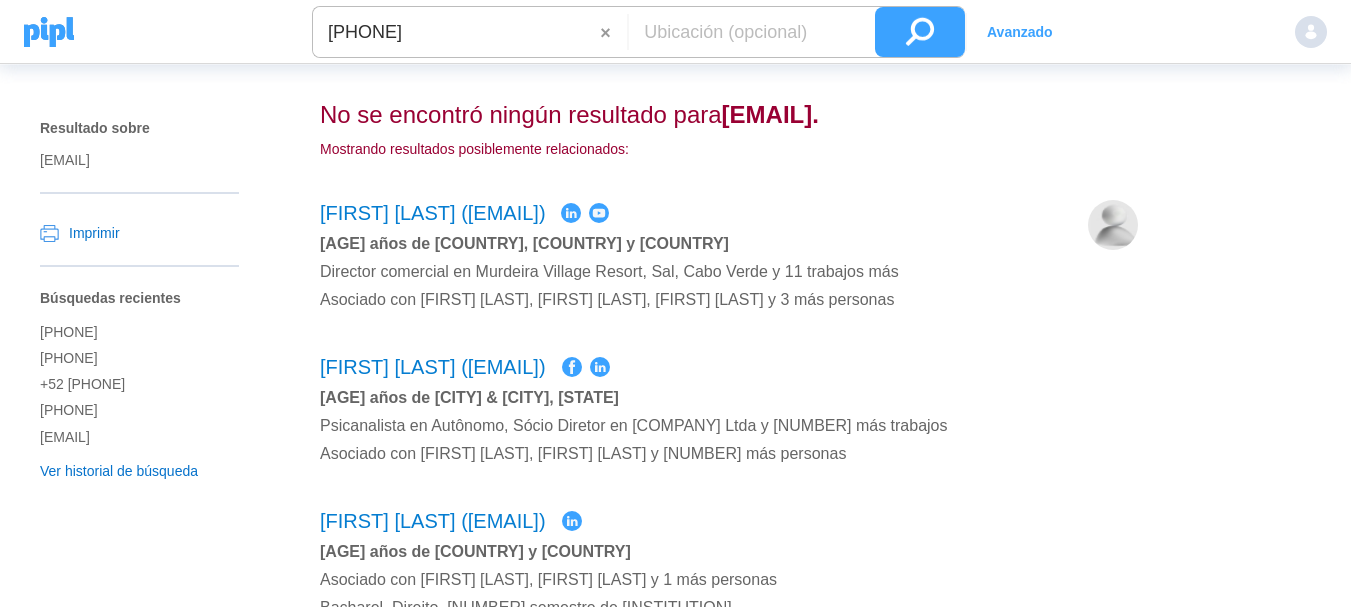 click at bounding box center (920, 32) 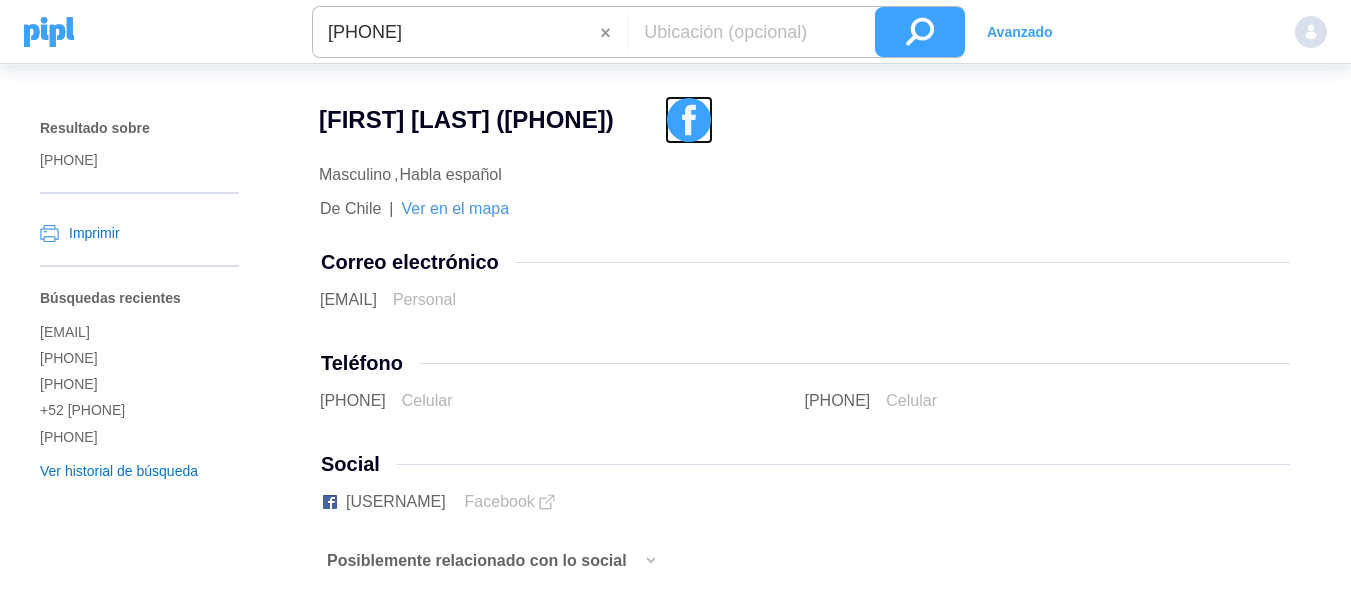 click at bounding box center [689, 120] 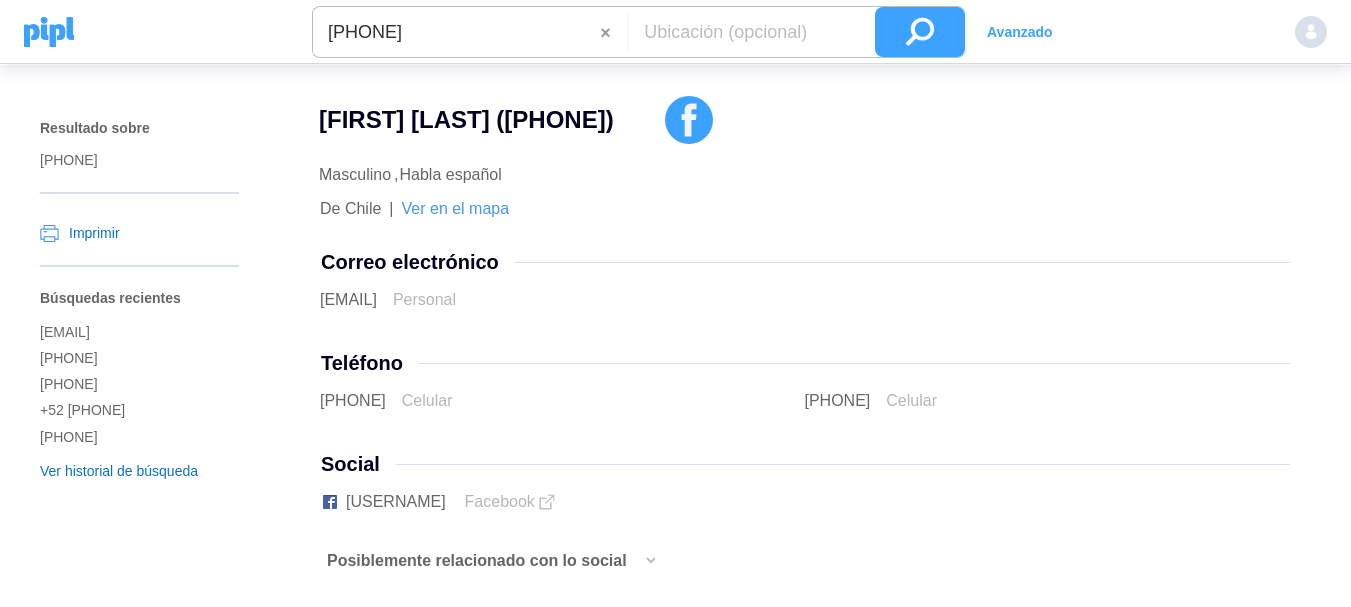click on "[PHONE]" at bounding box center (456, 32) 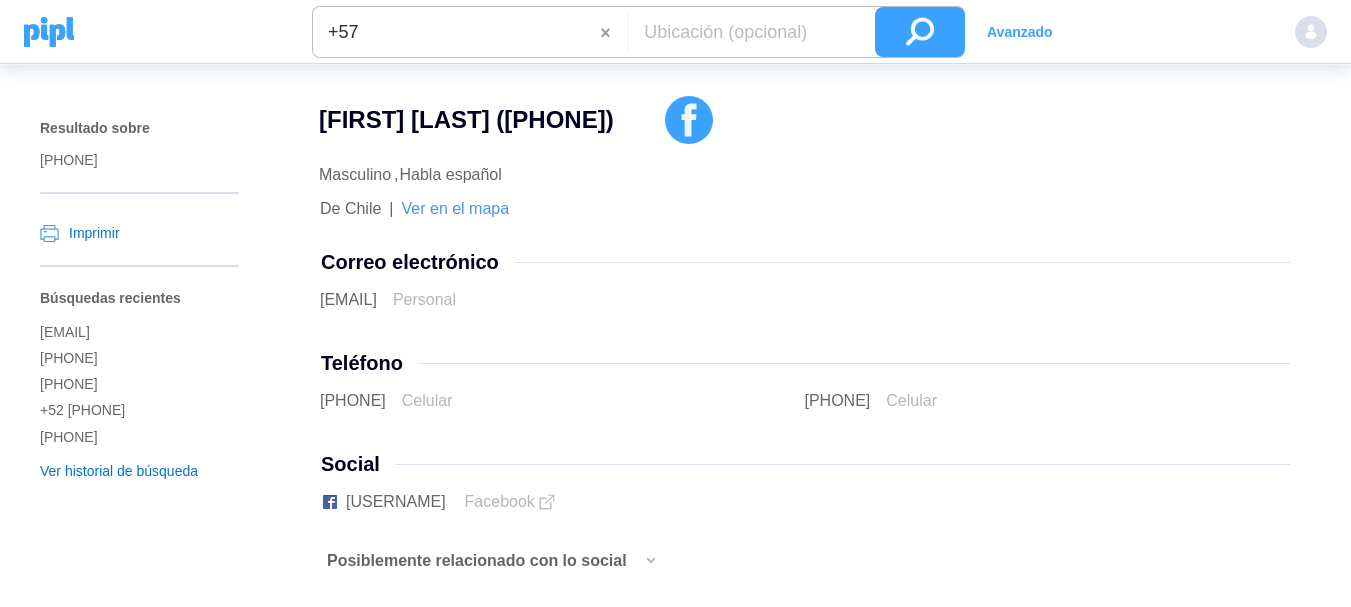 paste on "[PHONE]" 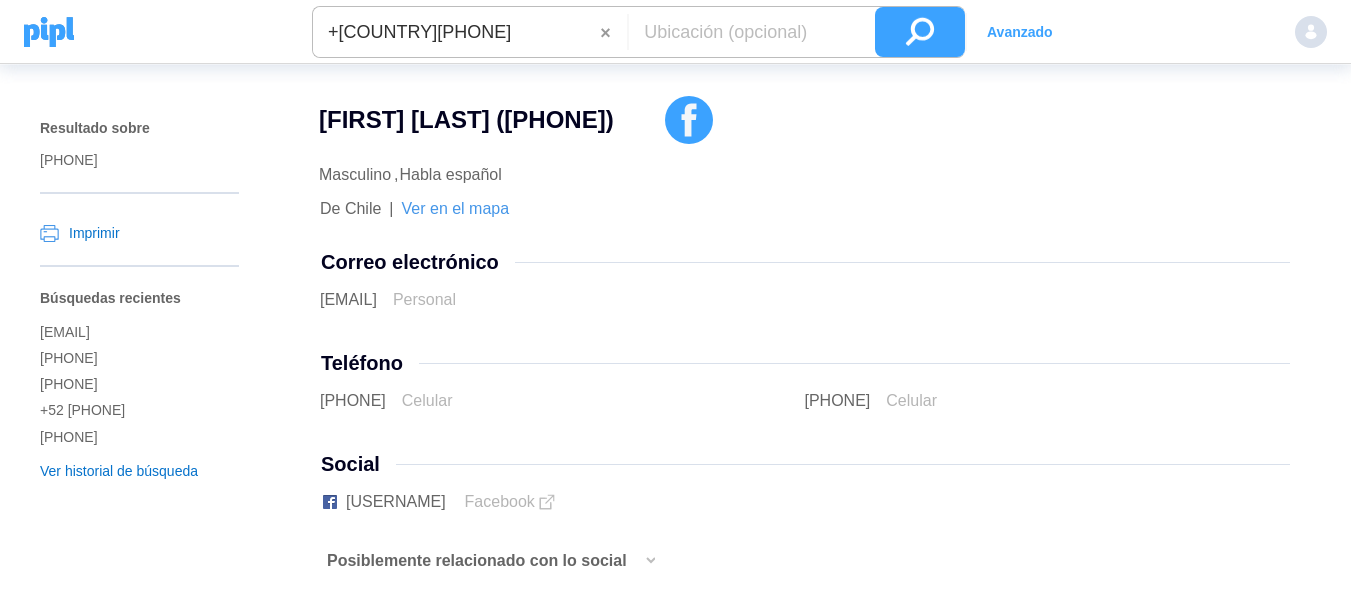click at bounding box center (920, 32) 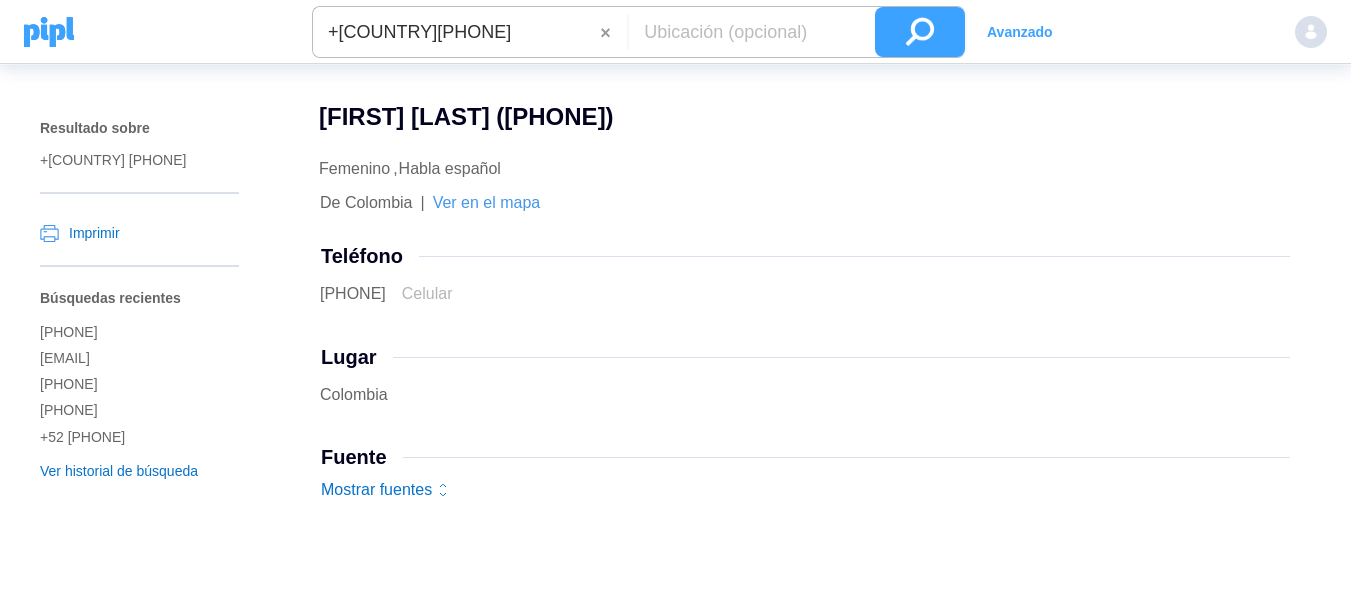 click on "+[COUNTRY][PHONE]" at bounding box center [456, 32] 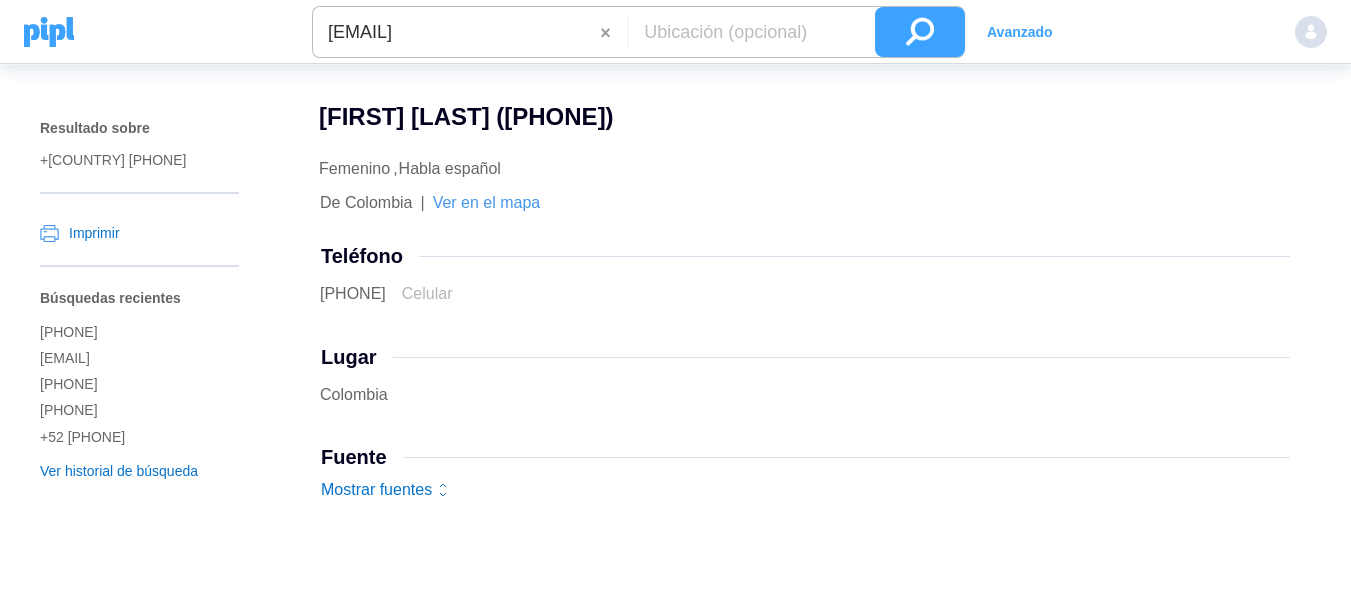 click at bounding box center [920, 32] 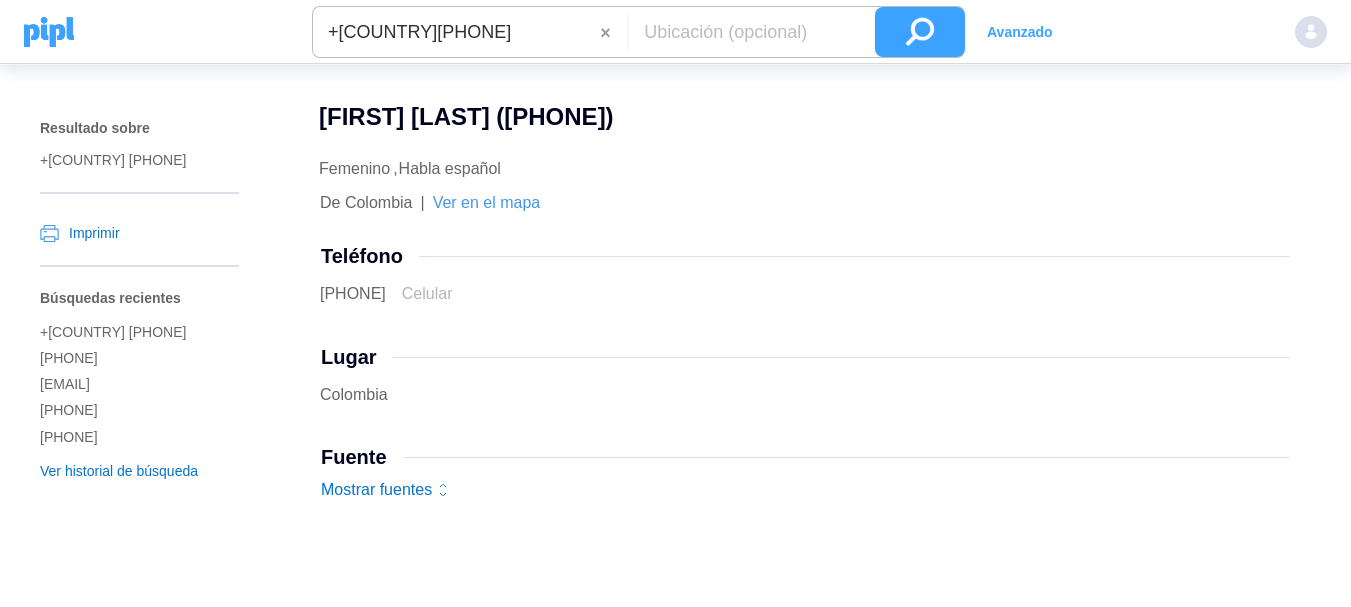 click on "+[COUNTRY][PHONE]" at bounding box center [456, 32] 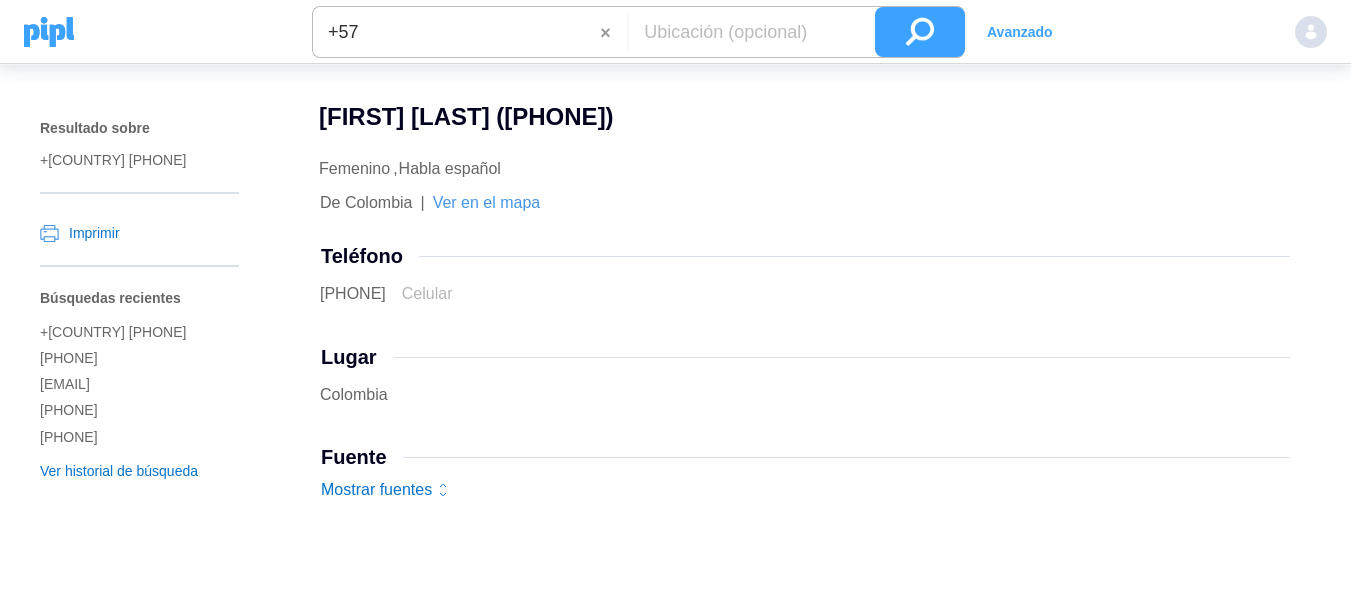 paste on "[PHONE]" 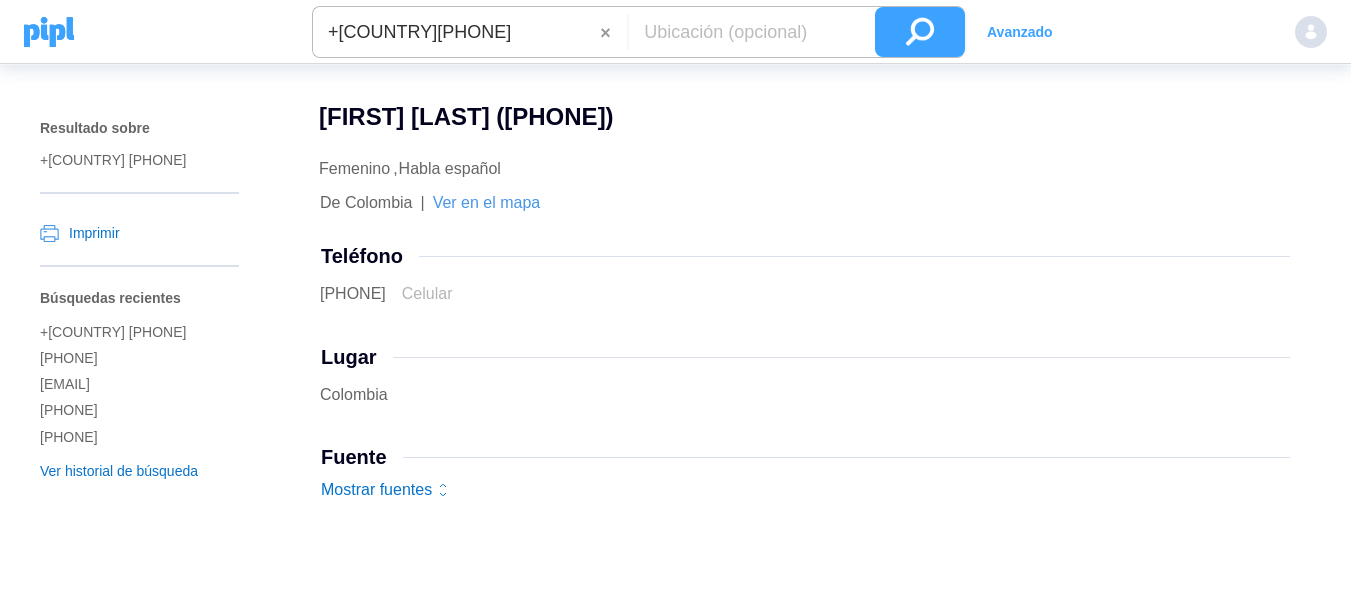 click at bounding box center [920, 32] 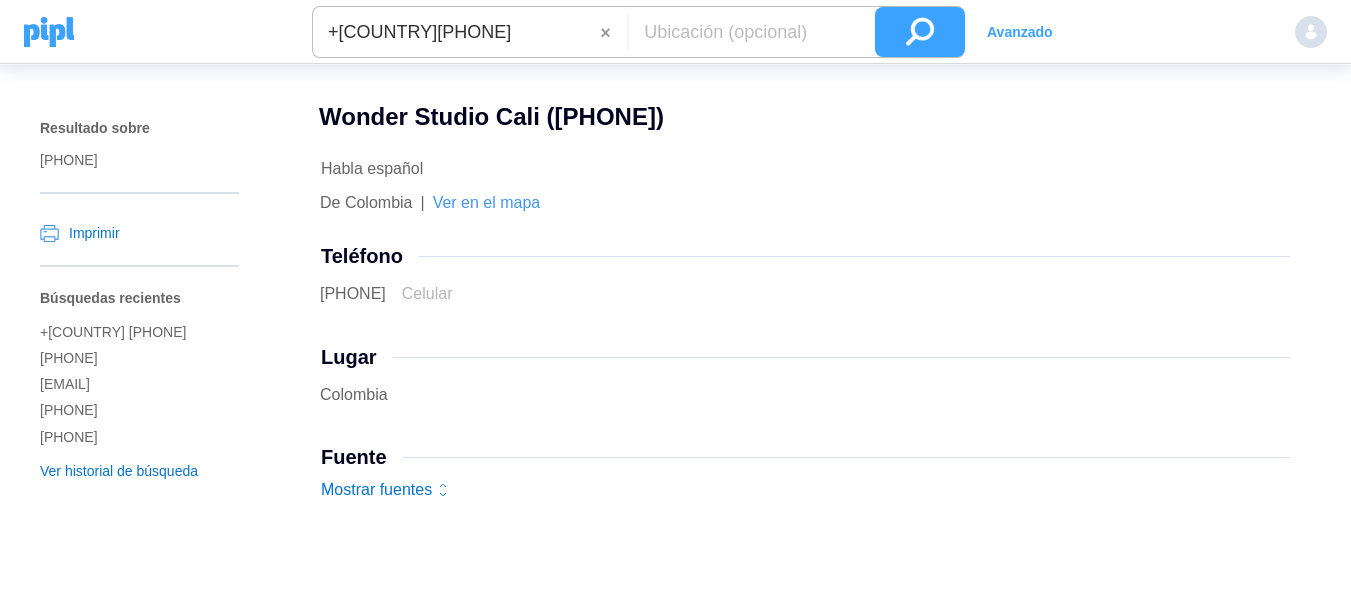 click on "+[COUNTRY][PHONE]" at bounding box center (456, 32) 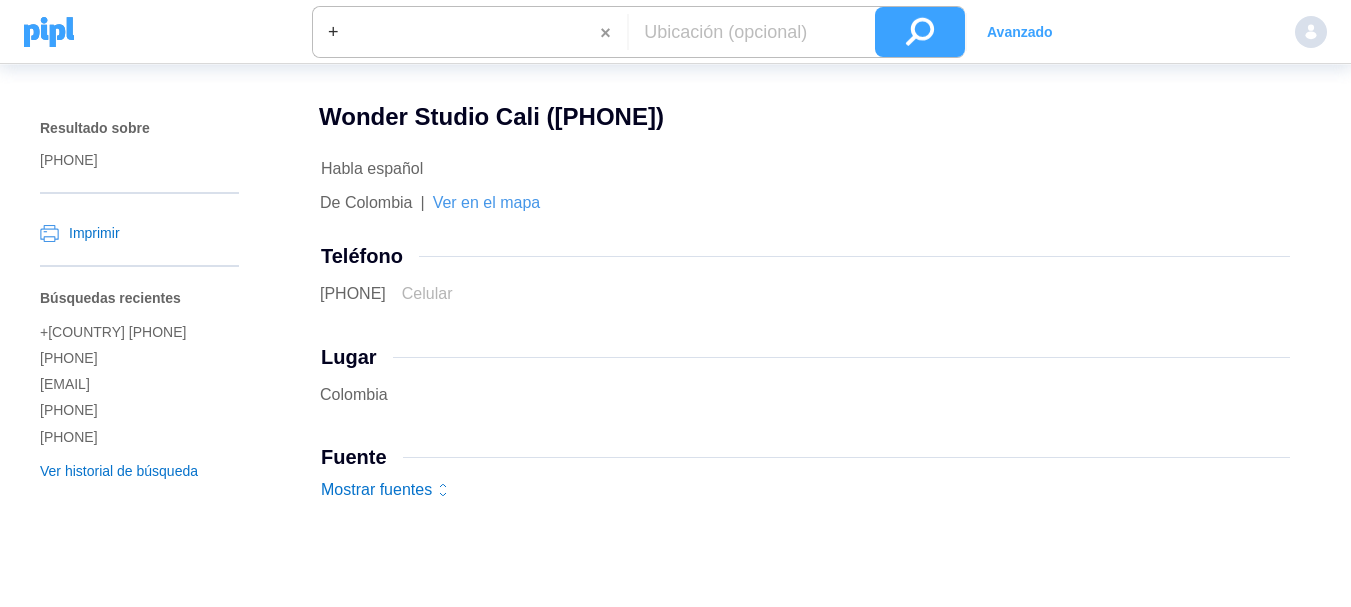 paste on "[PHONE]" 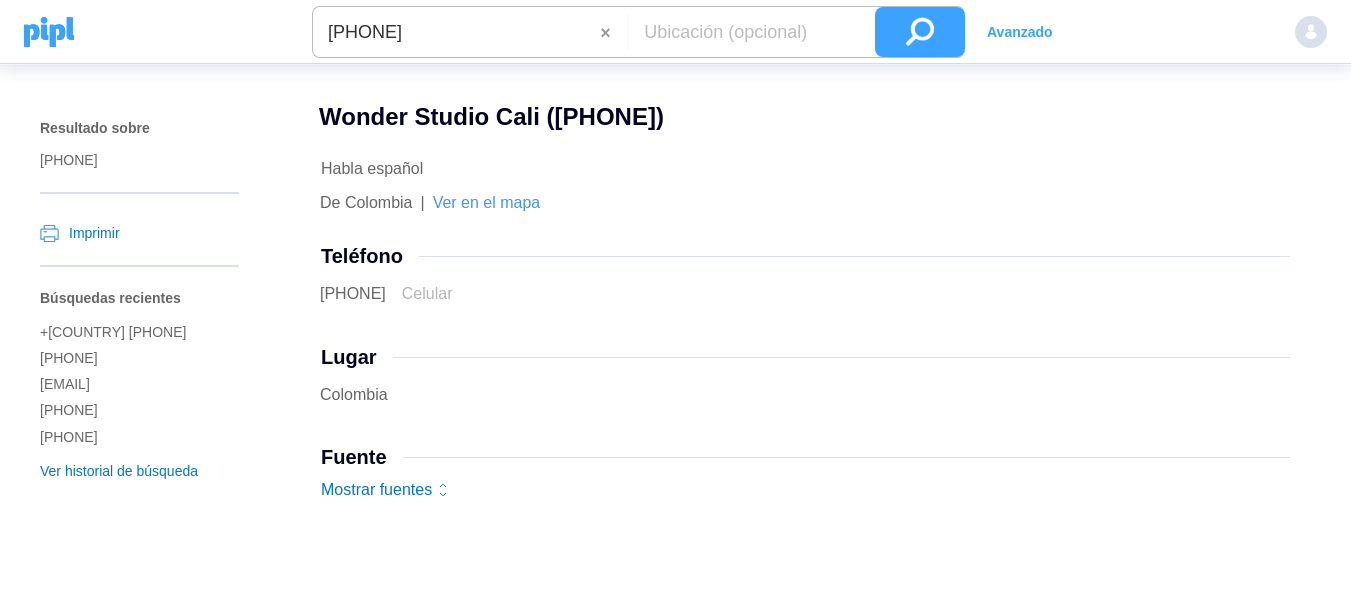 type on "[PHONE]" 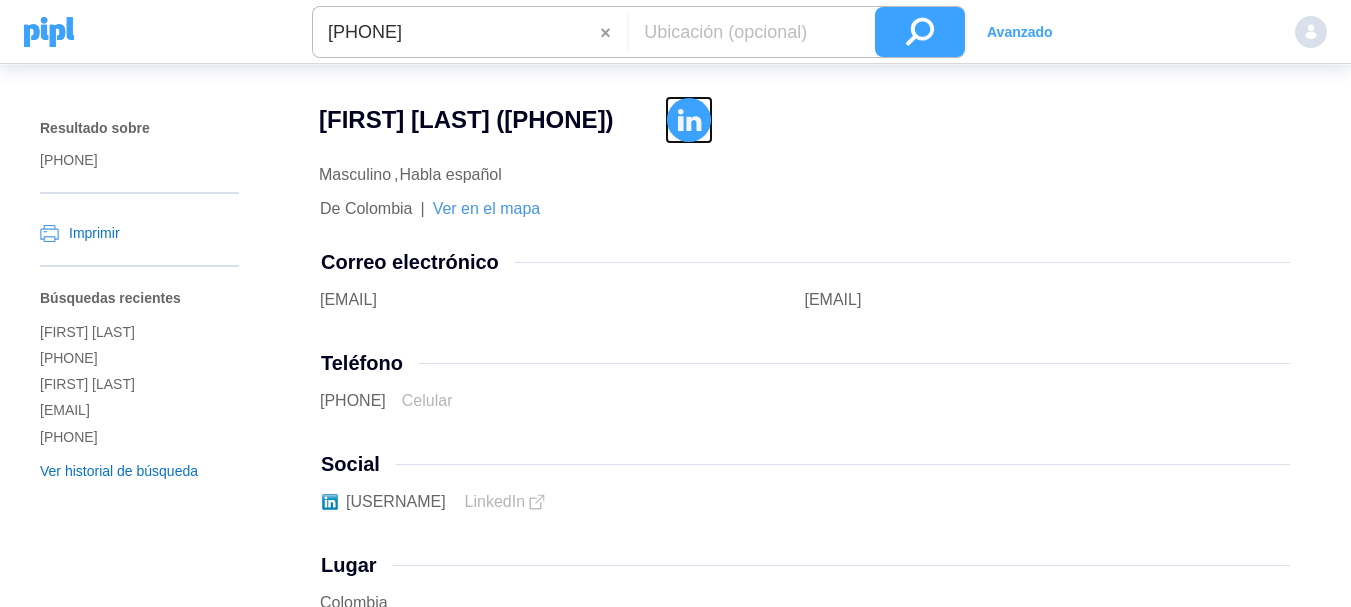 click at bounding box center (689, 120) 